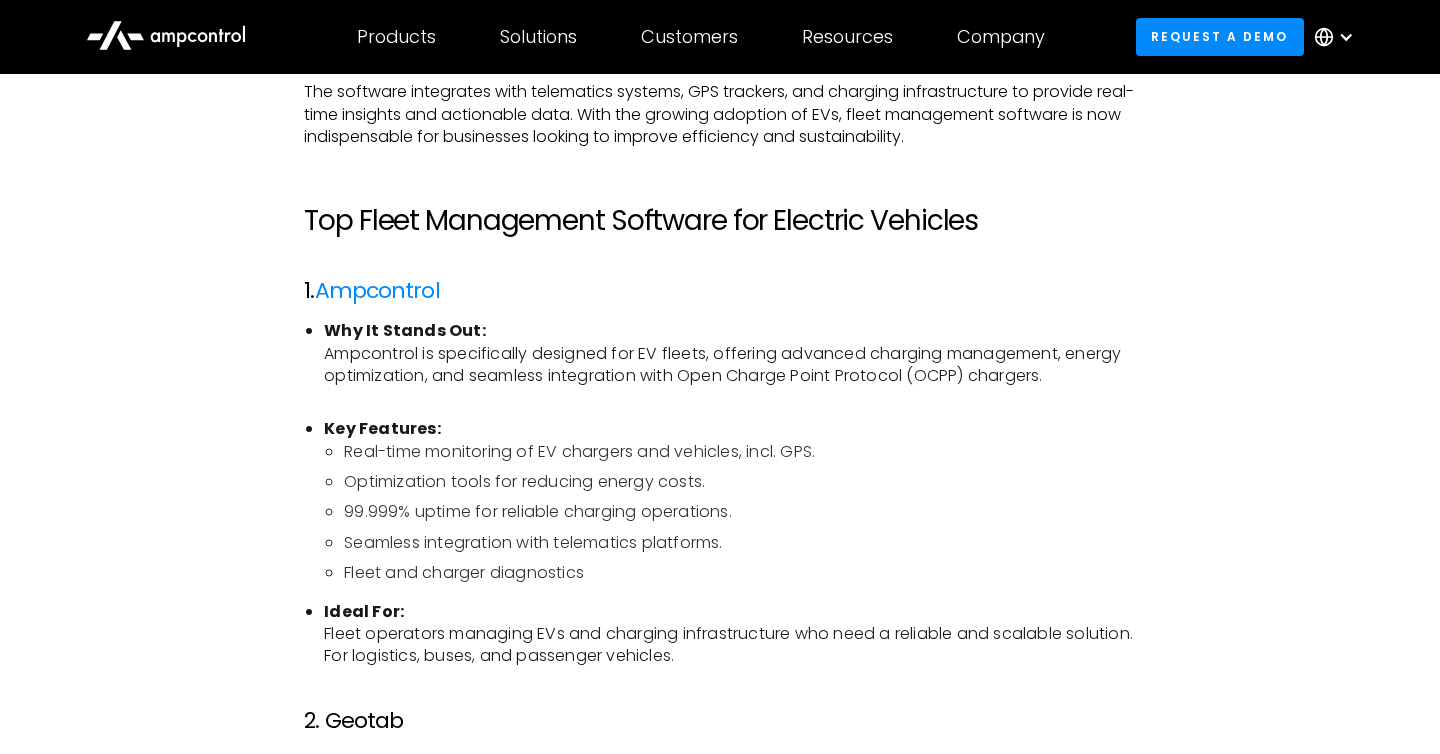 scroll, scrollTop: 1320, scrollLeft: 0, axis: vertical 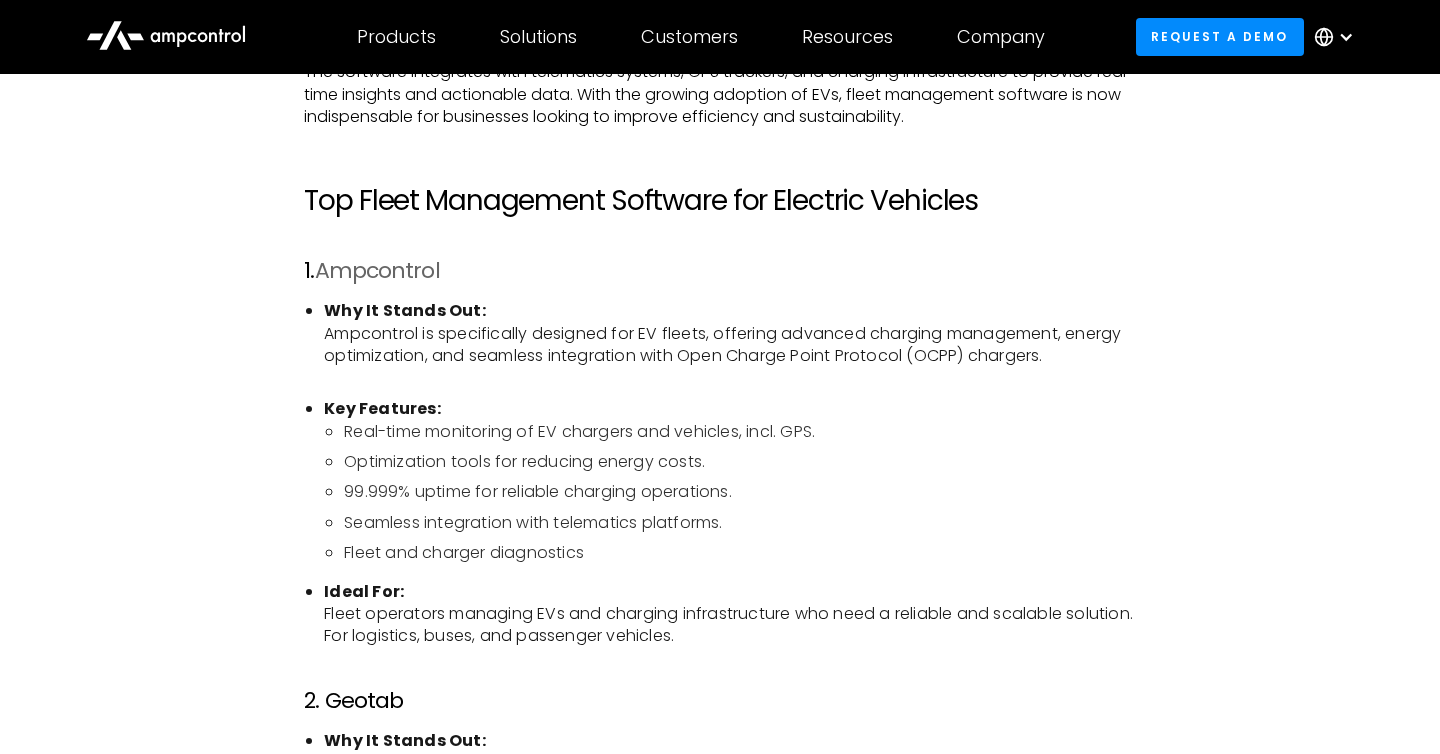 click on "Ampcontrol" at bounding box center (377, 270) 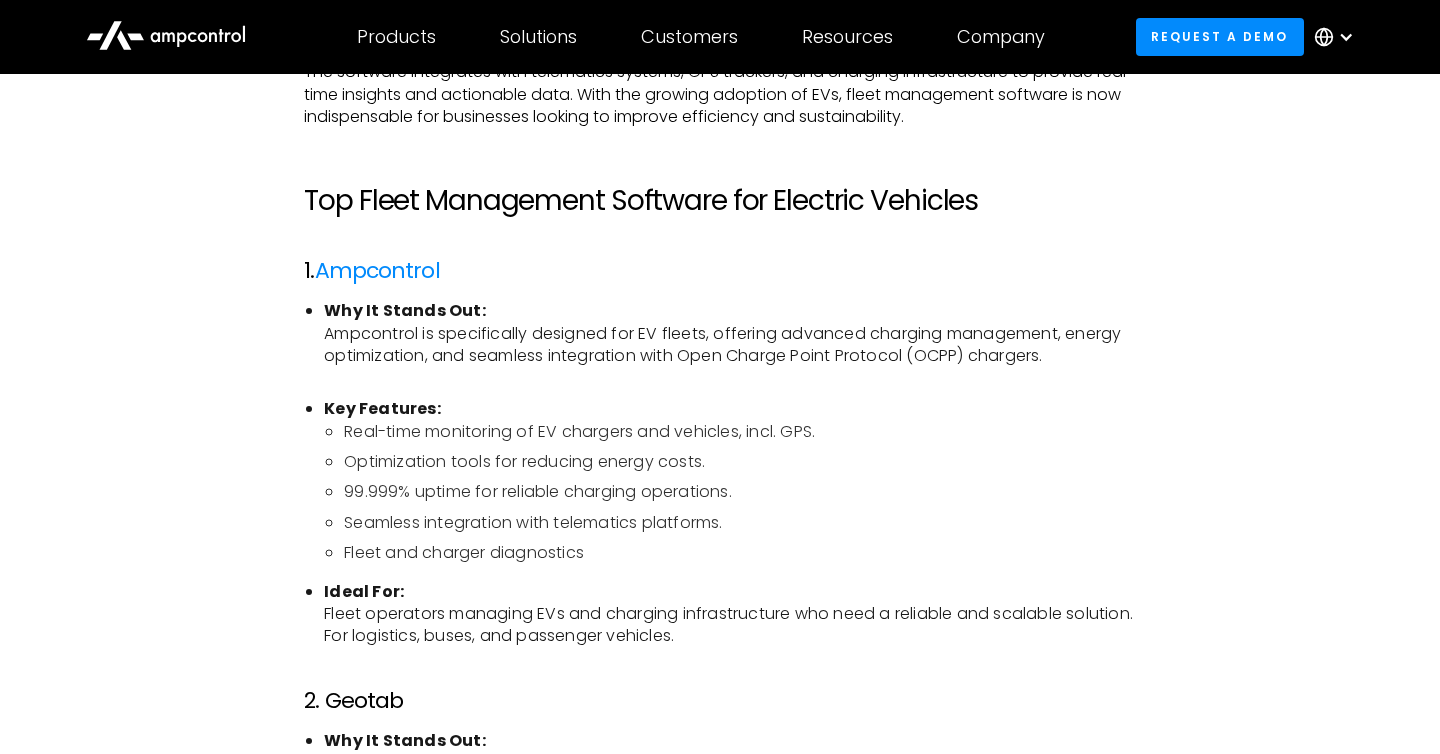 click 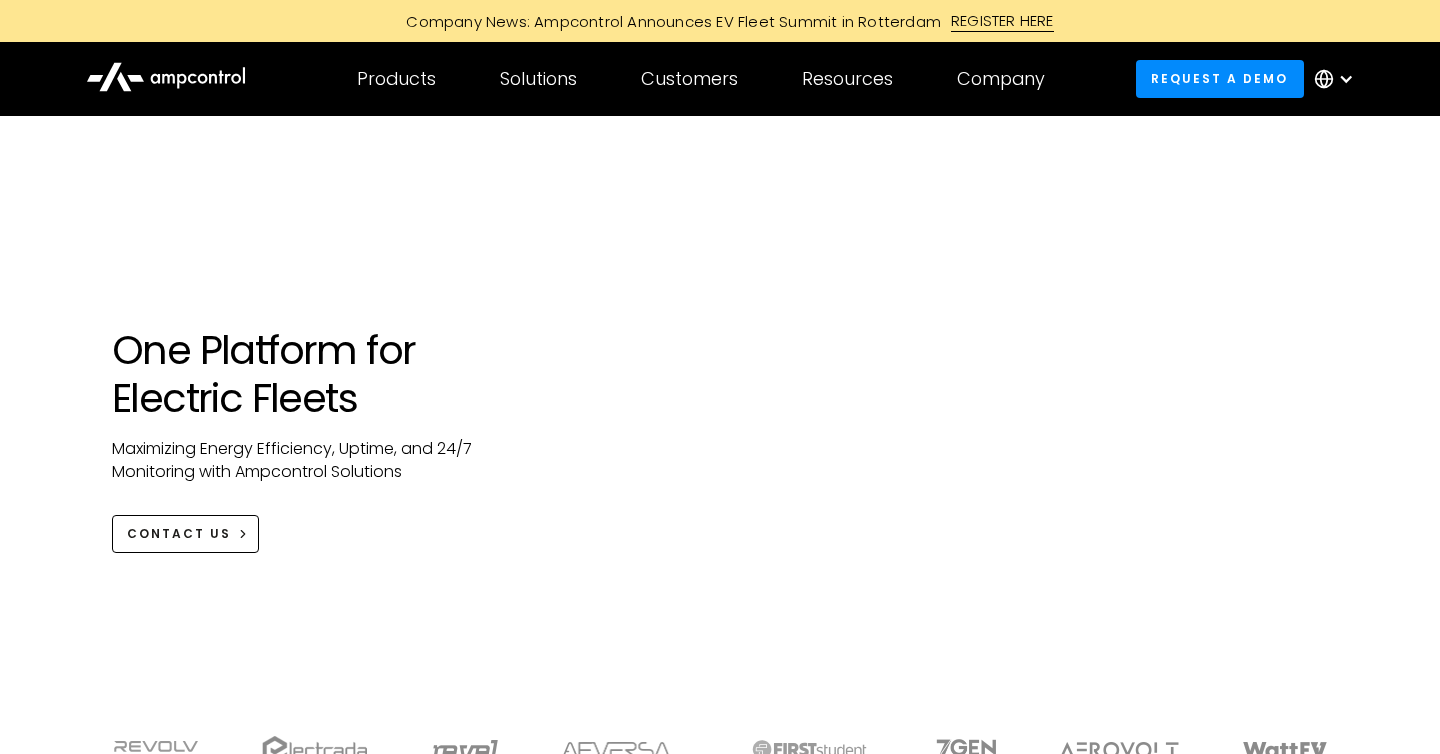 scroll, scrollTop: 0, scrollLeft: 0, axis: both 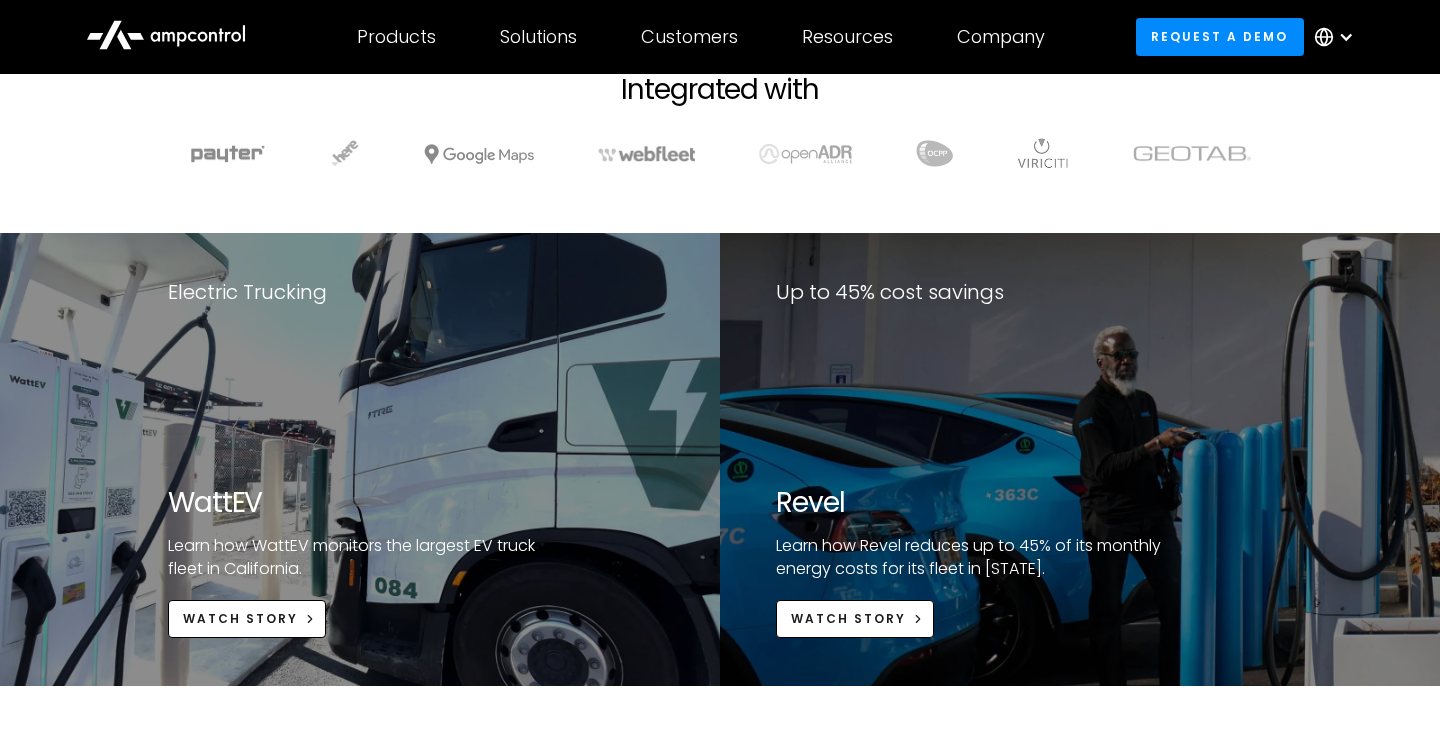 click on "Electric Trucking" at bounding box center (247, 292) 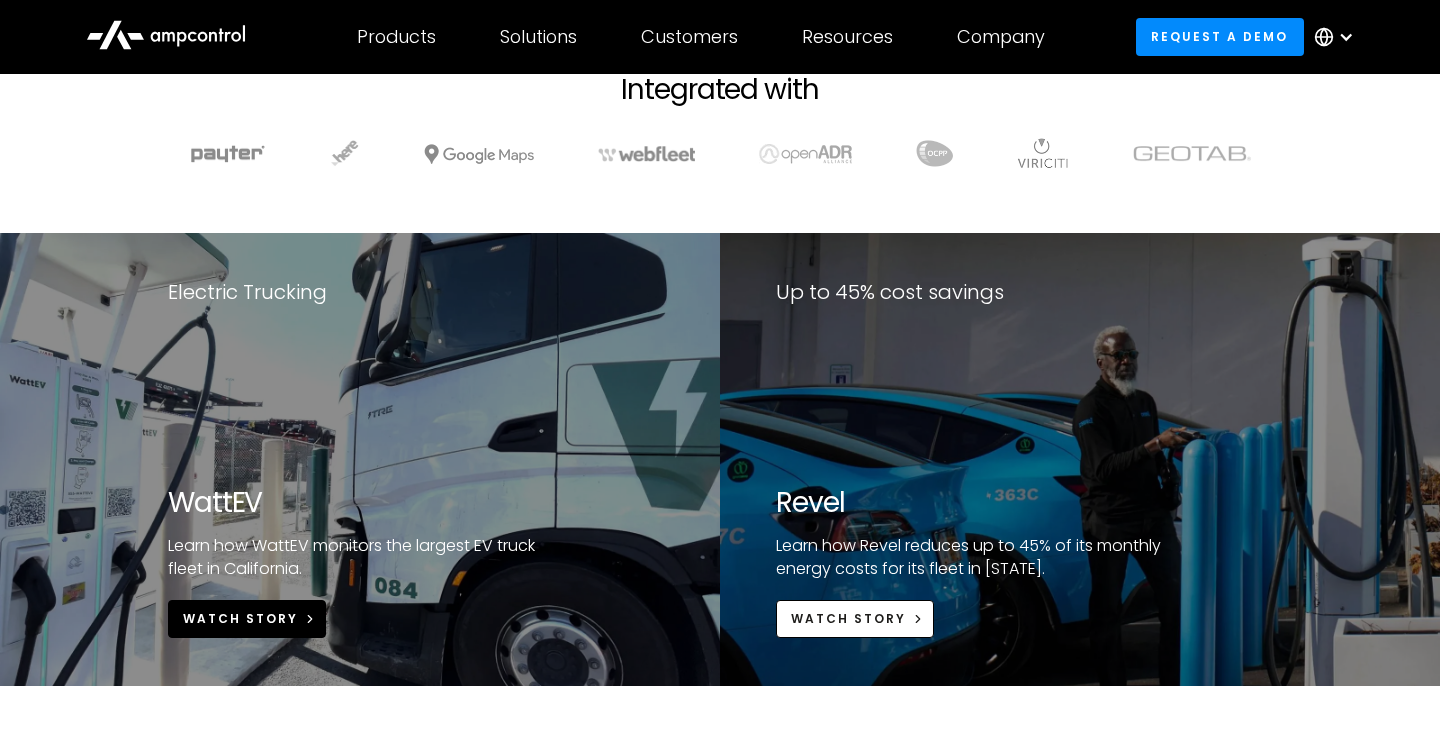 click on "Watch Story" at bounding box center [240, 619] 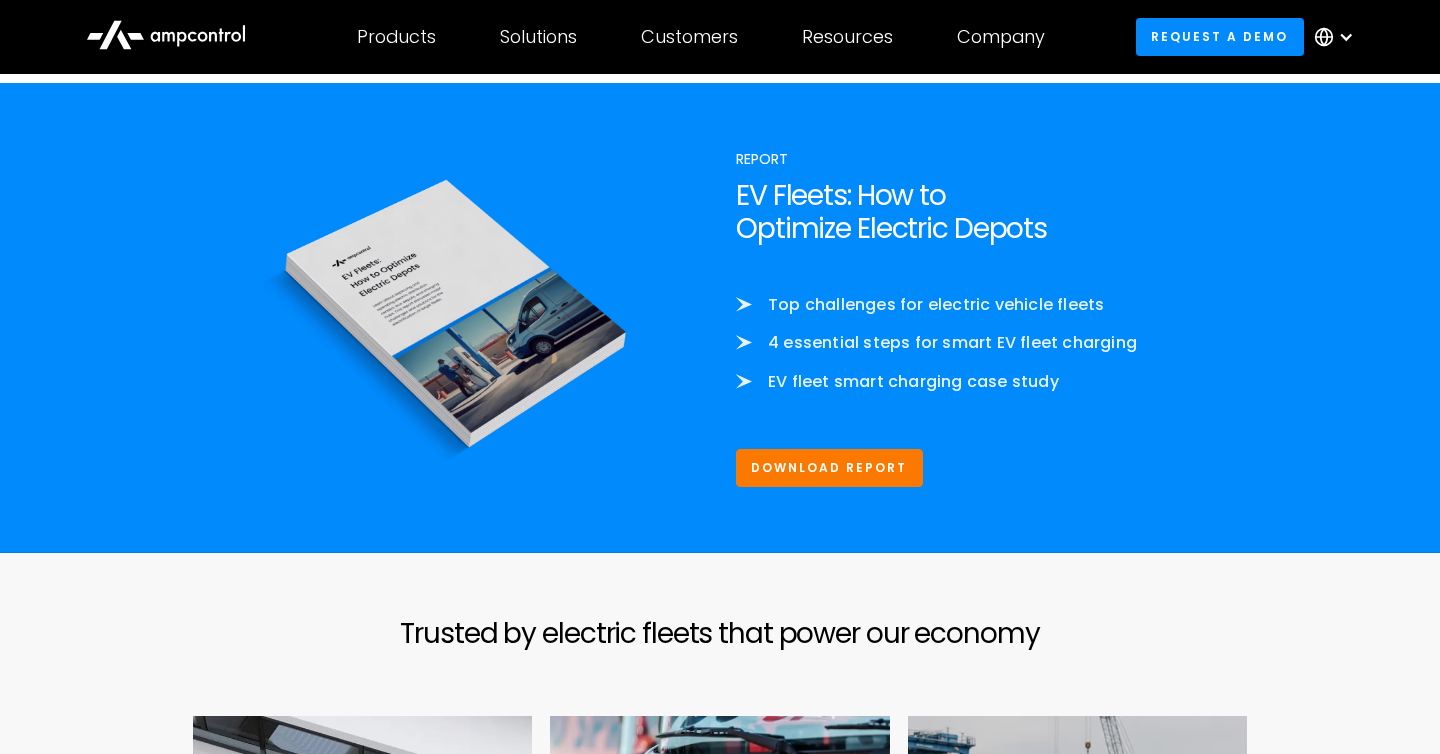 scroll, scrollTop: 5417, scrollLeft: 0, axis: vertical 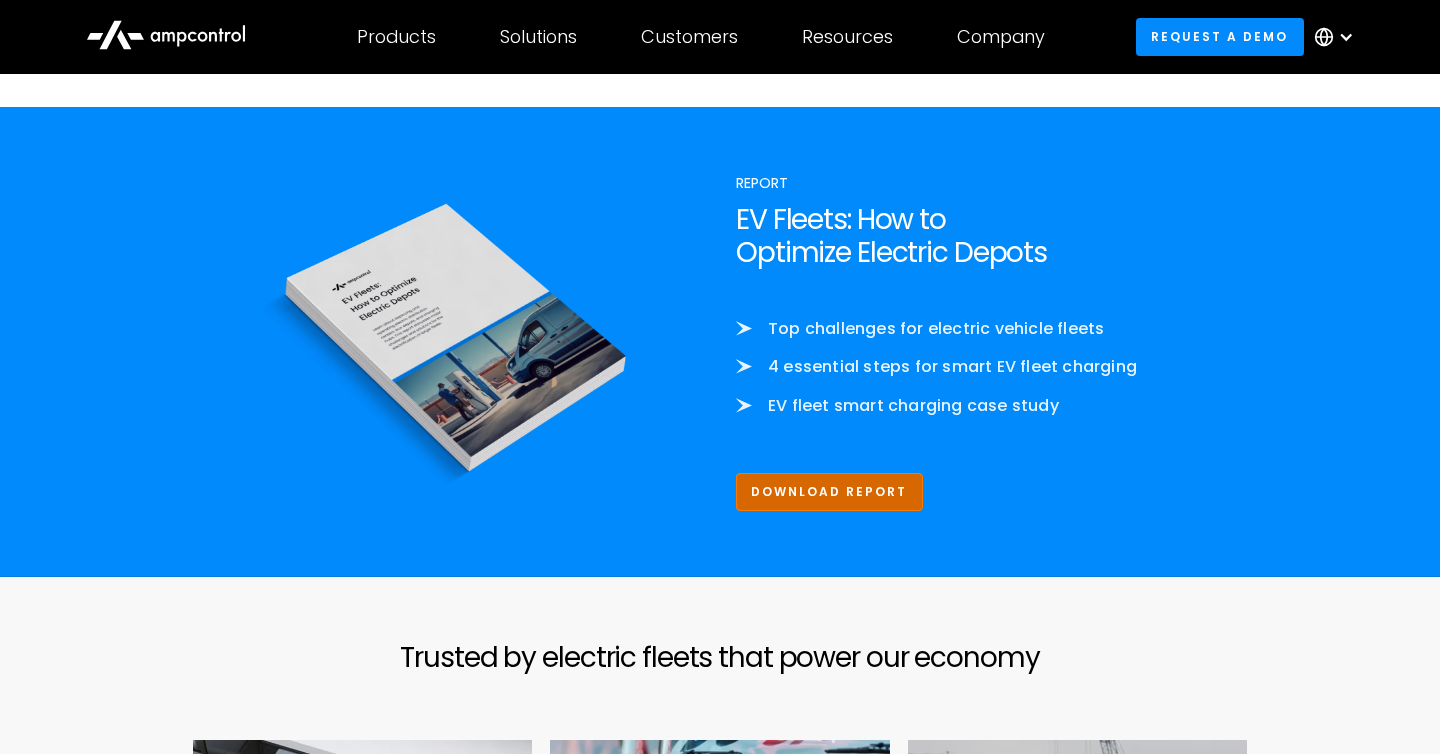 click on "Download Report" at bounding box center [829, 491] 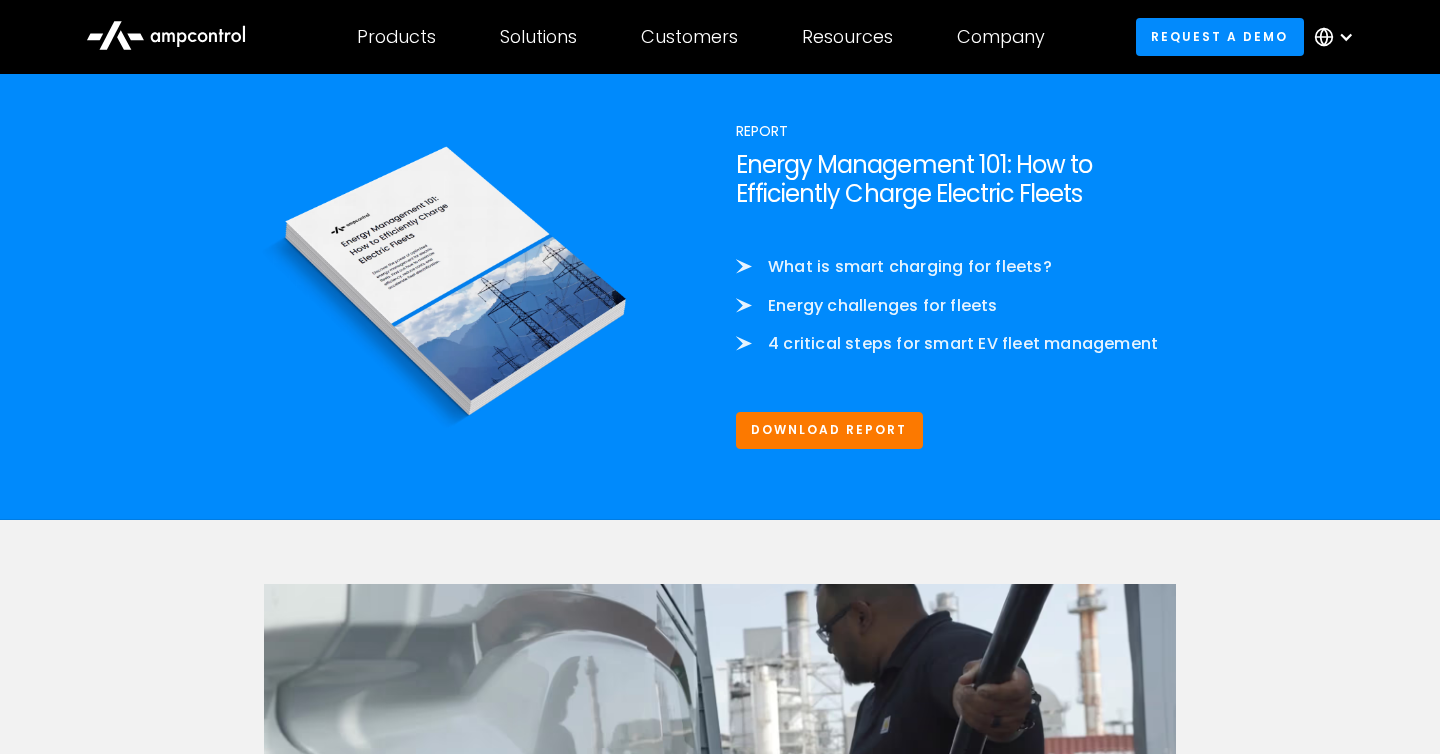 scroll, scrollTop: 3207, scrollLeft: 0, axis: vertical 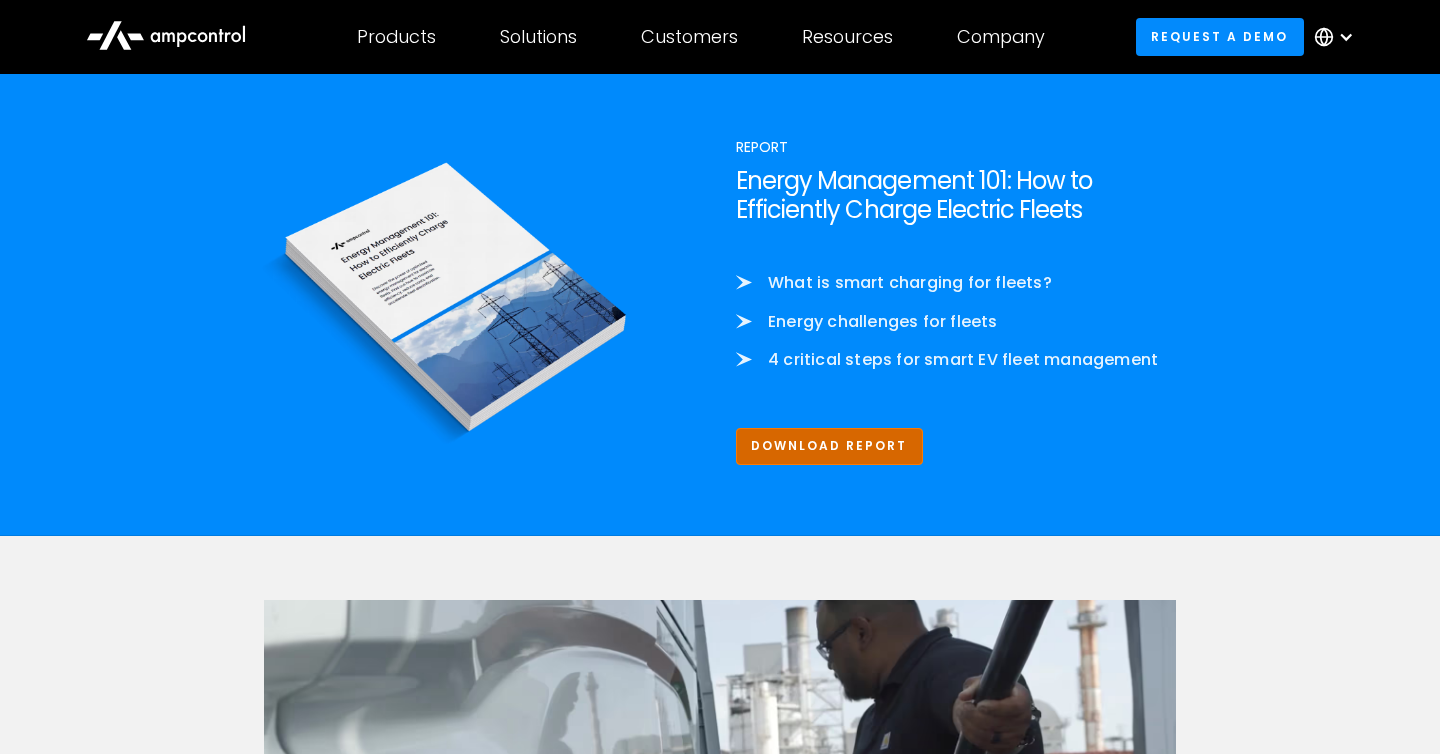 click on "Download Report" at bounding box center (829, 446) 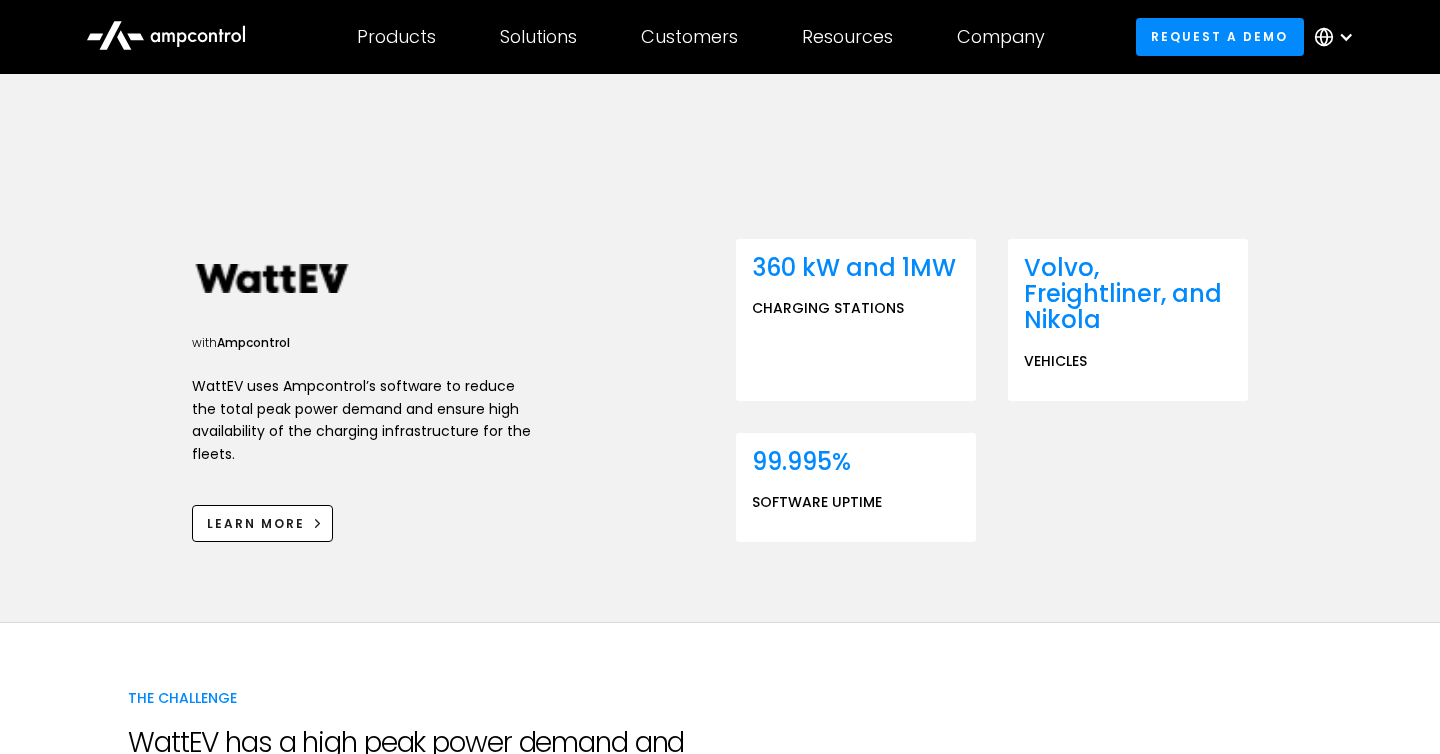 scroll, scrollTop: 0, scrollLeft: 0, axis: both 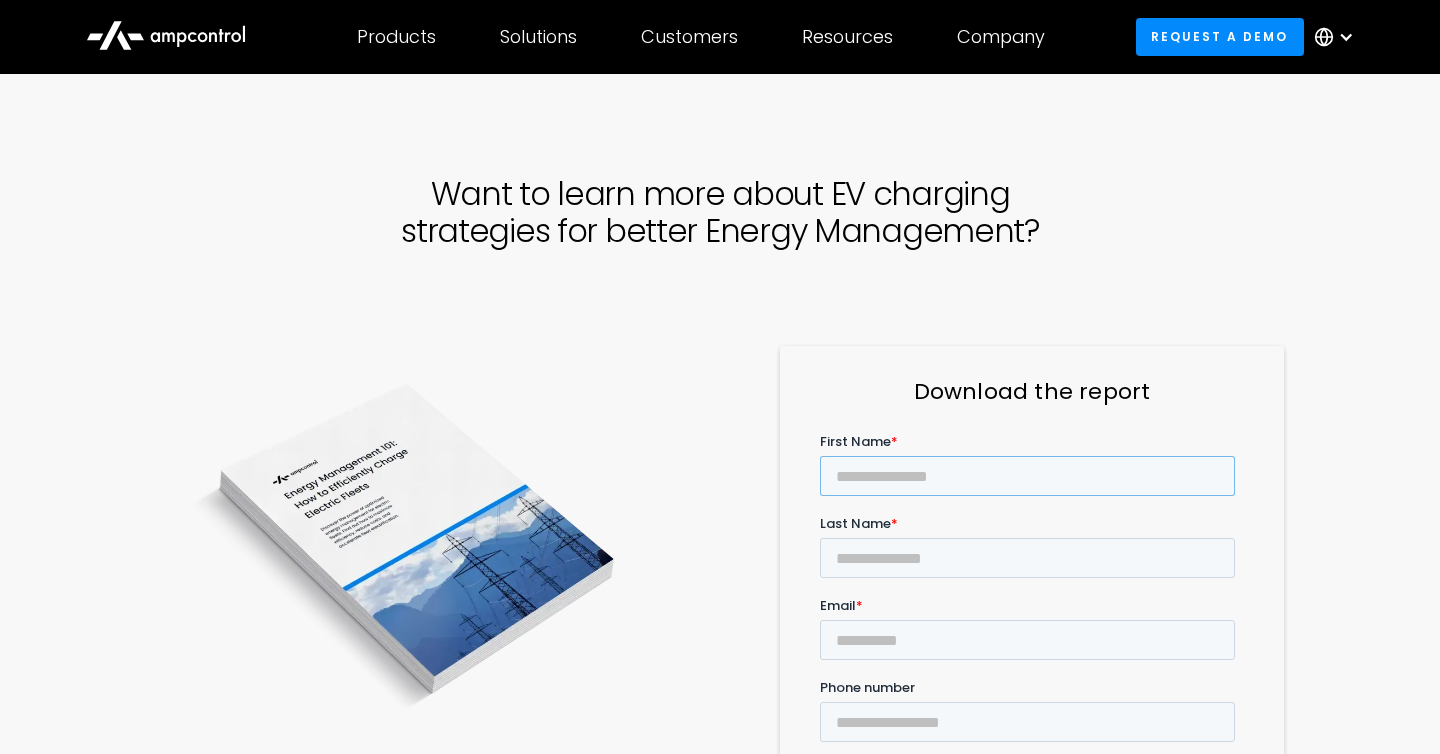 click on "First Name *" at bounding box center [1027, 476] 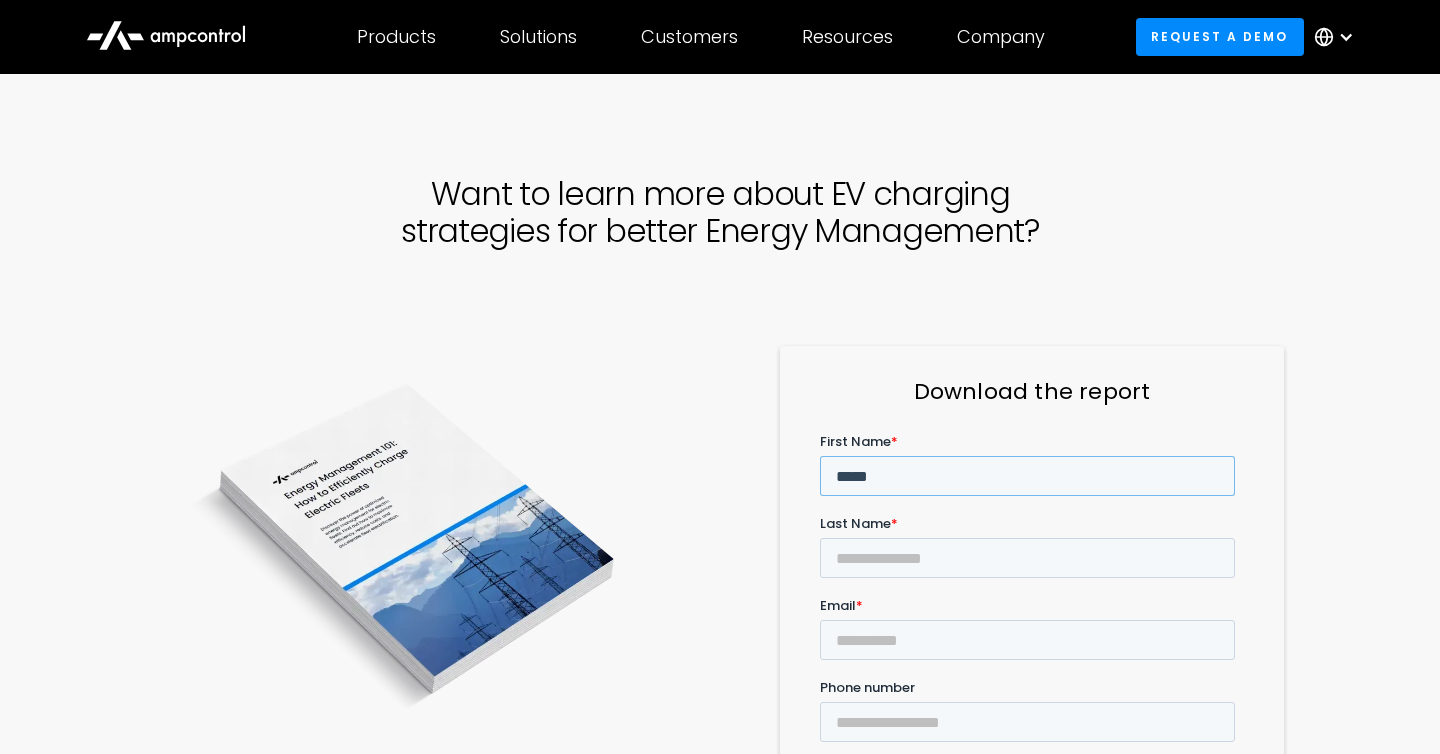 type on "*****" 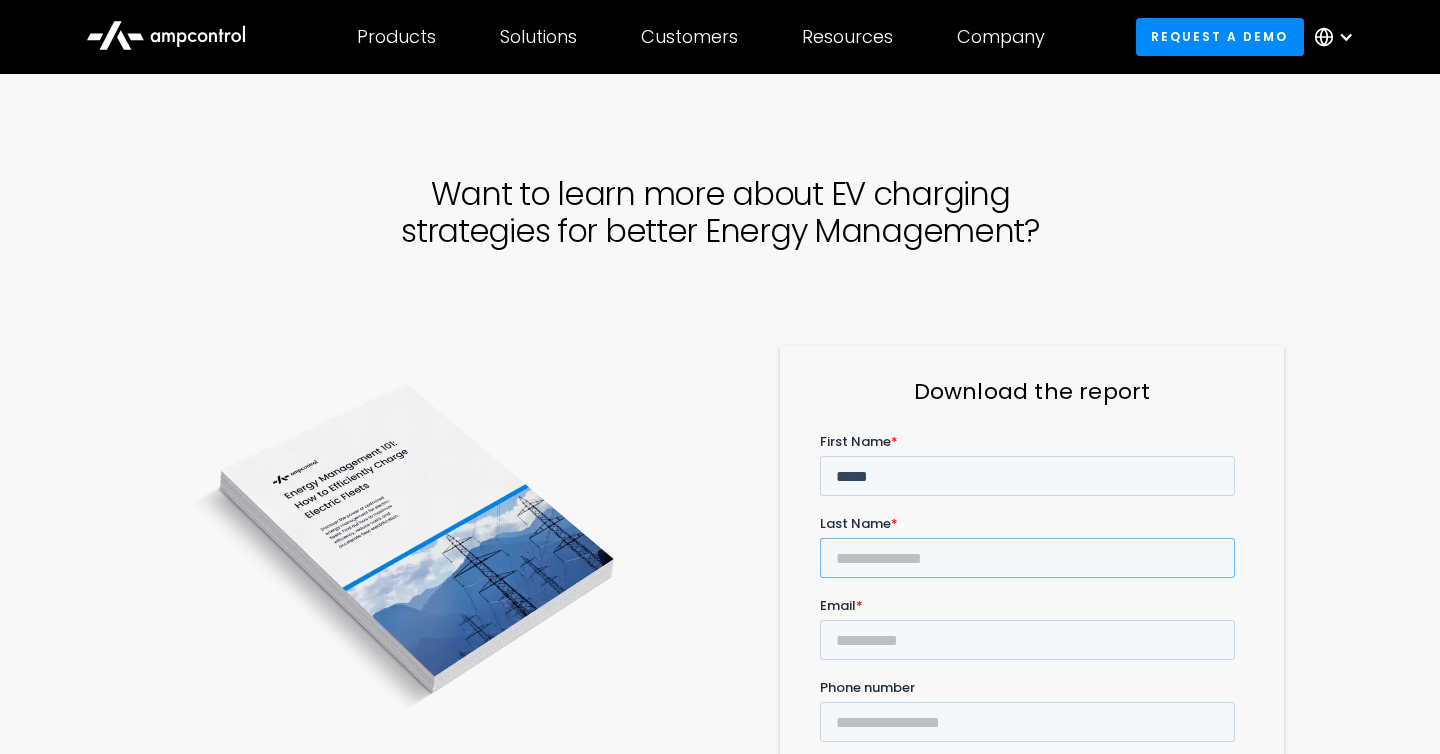 click on "Last Name *" at bounding box center (1027, 558) 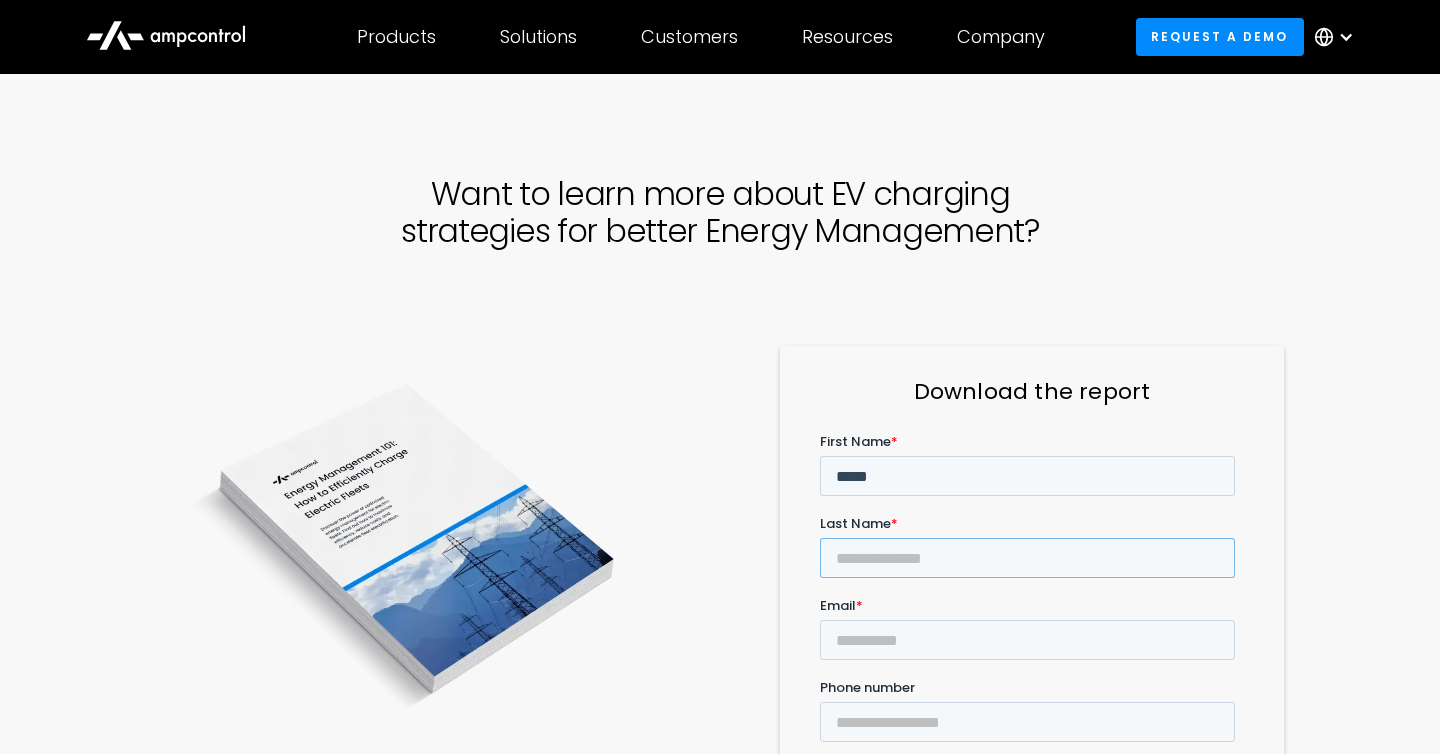 click on "Last Name *" at bounding box center [1027, 558] 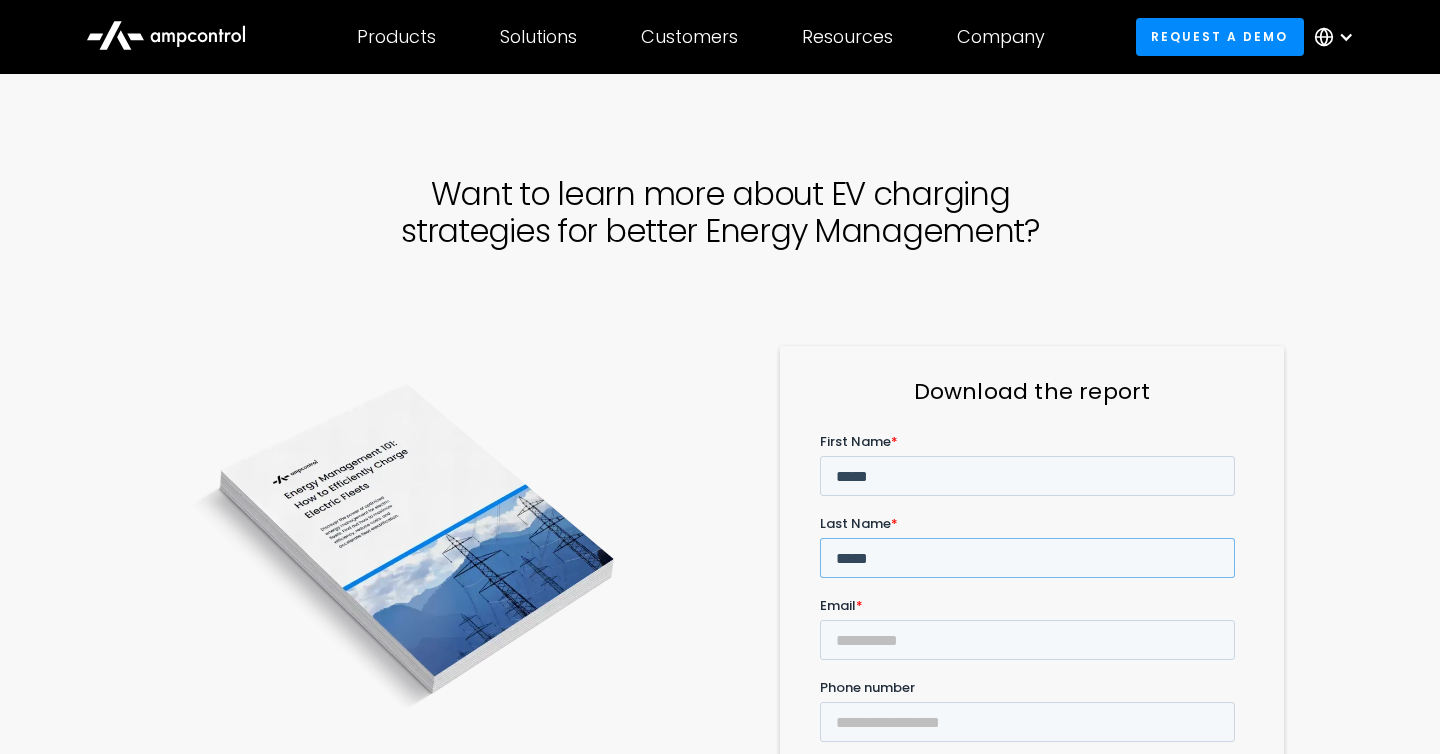 type on "*****" 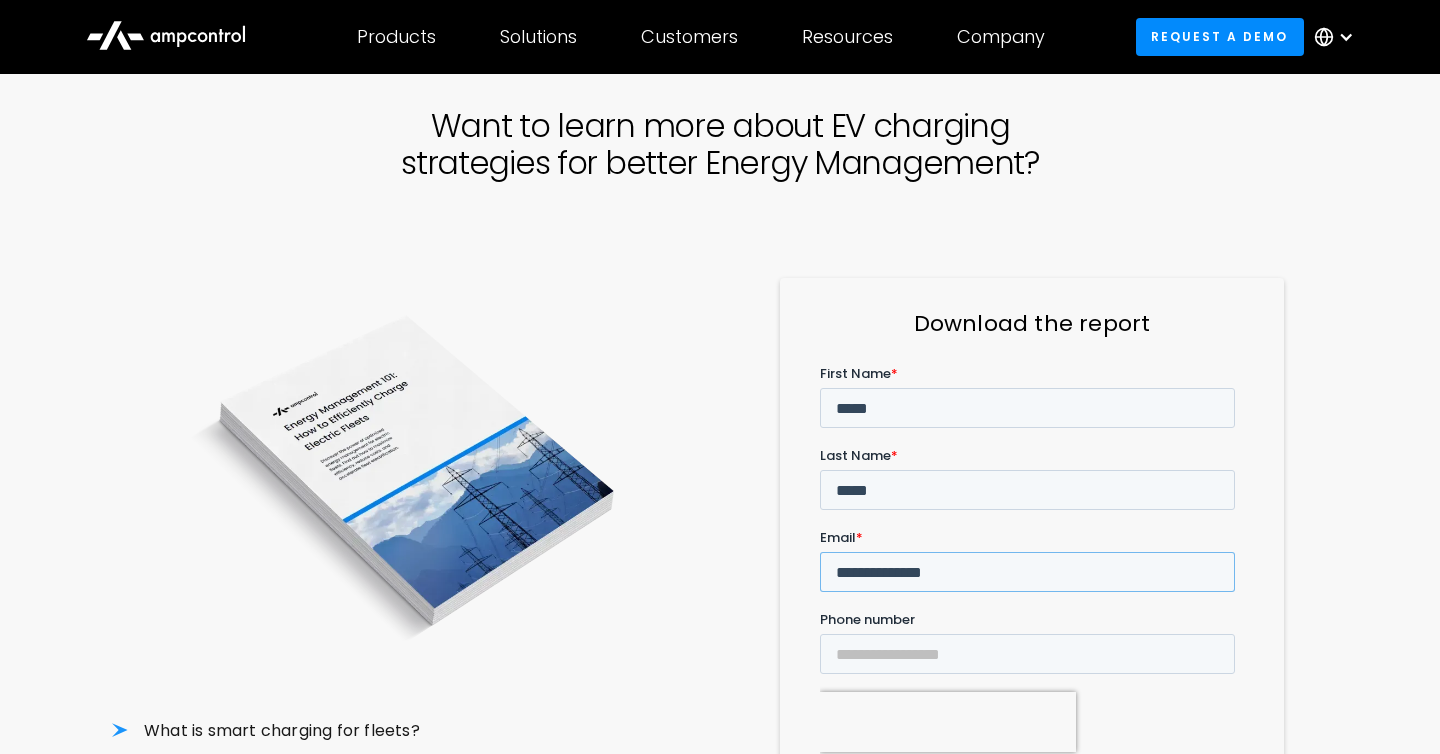 scroll, scrollTop: 108, scrollLeft: 0, axis: vertical 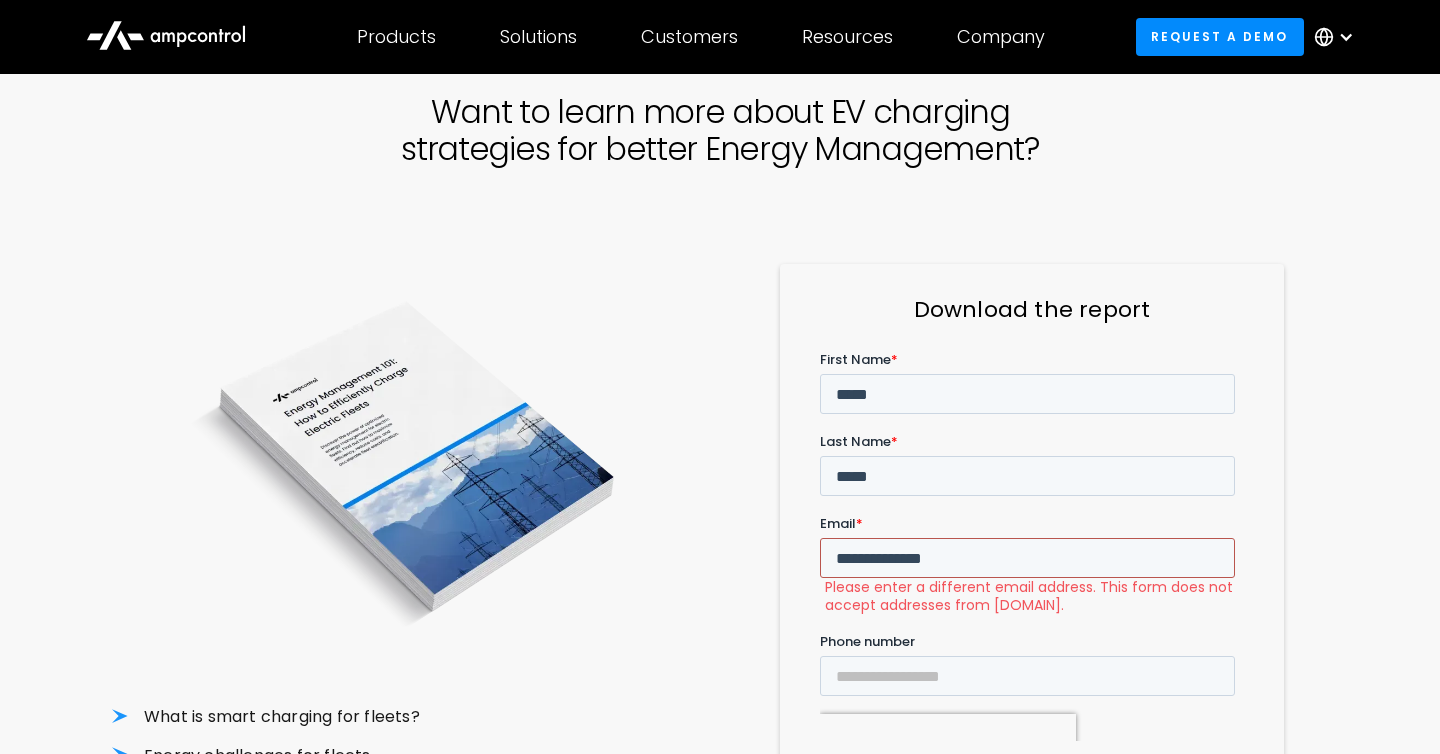click on "**********" at bounding box center [1027, 558] 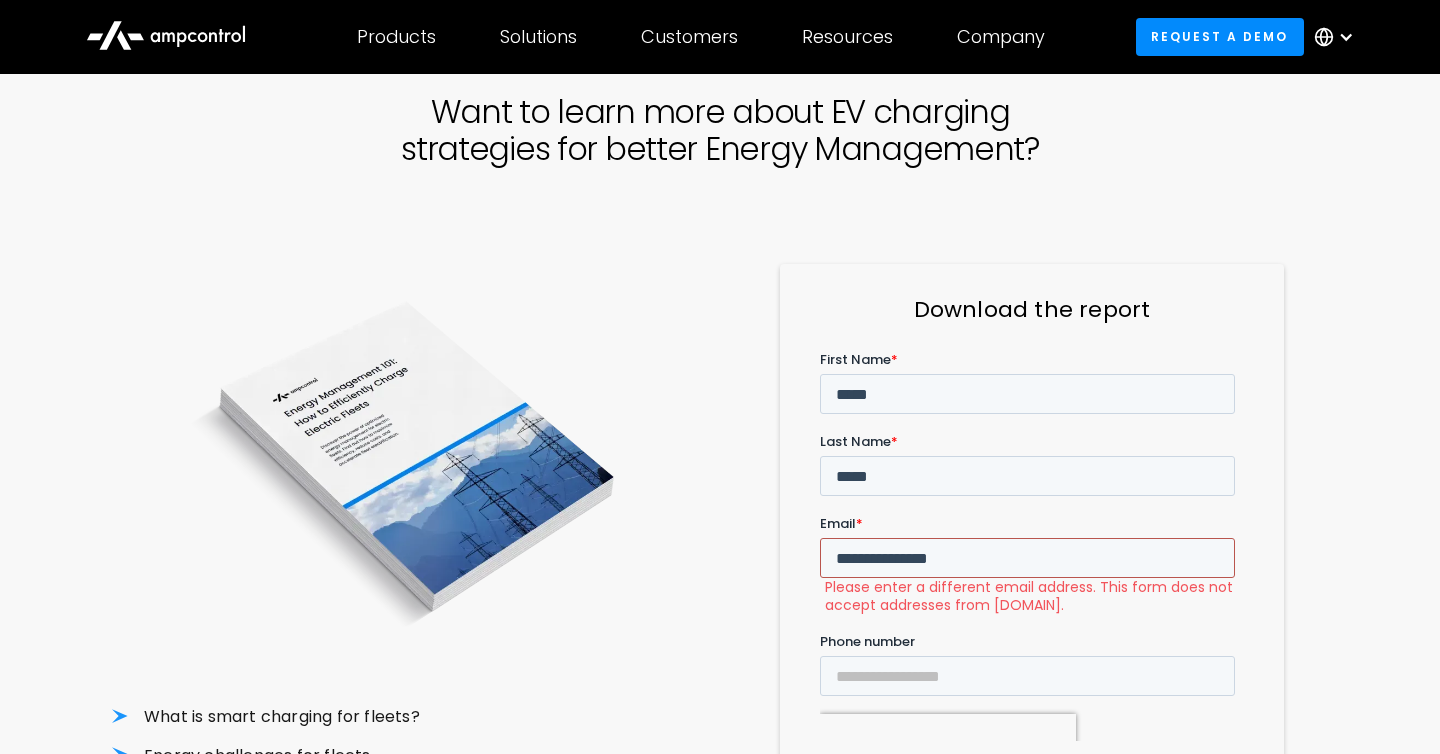 drag, startPoint x: 914, startPoint y: 473, endPoint x: 860, endPoint y: 484, distance: 55.108982 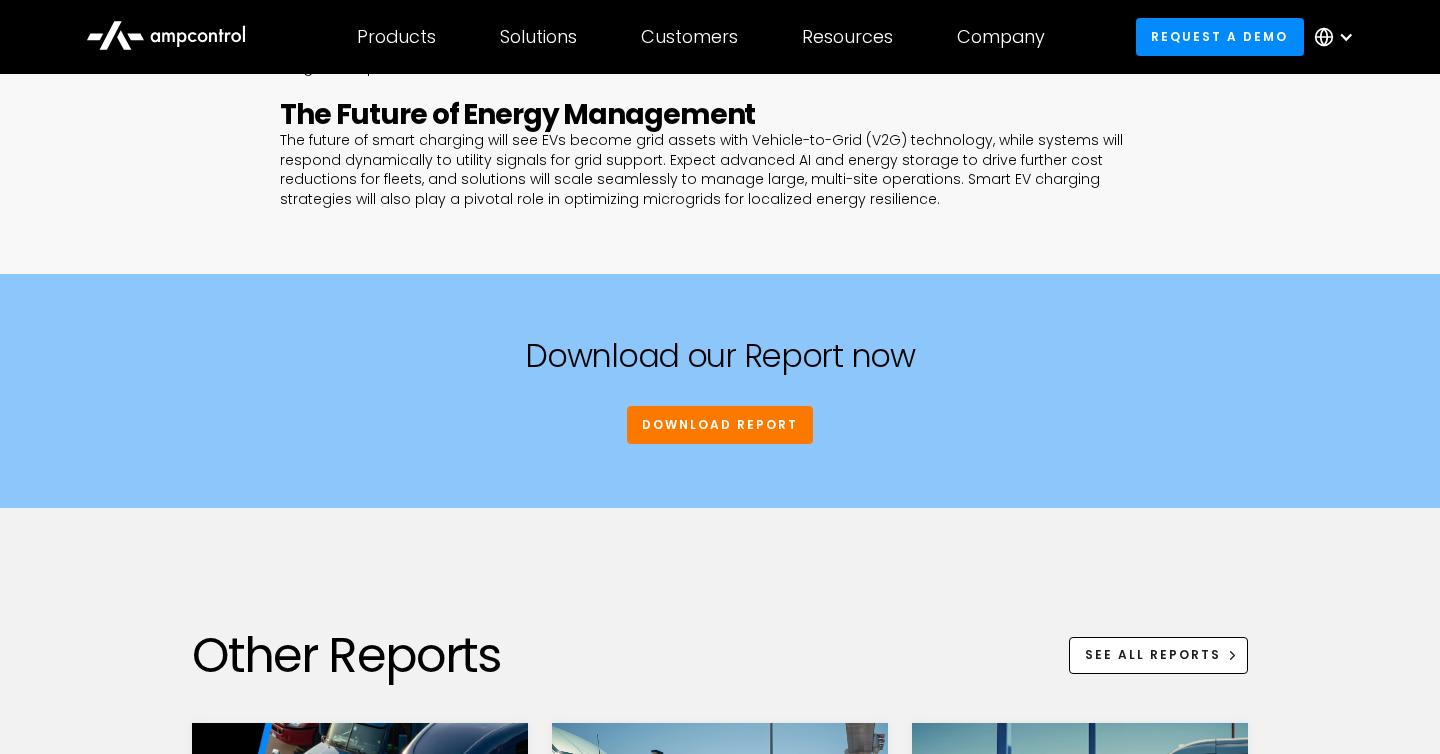scroll, scrollTop: 1670, scrollLeft: 0, axis: vertical 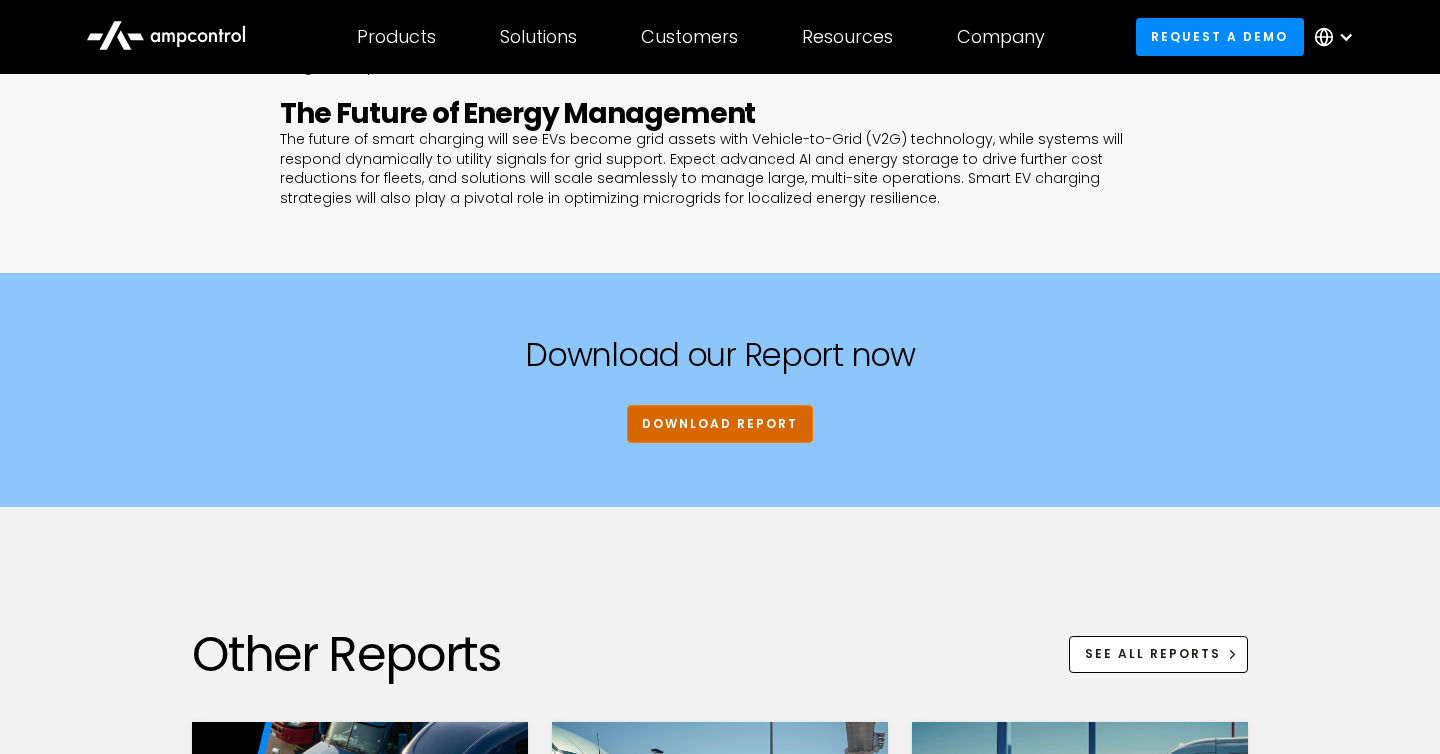 type on "**********" 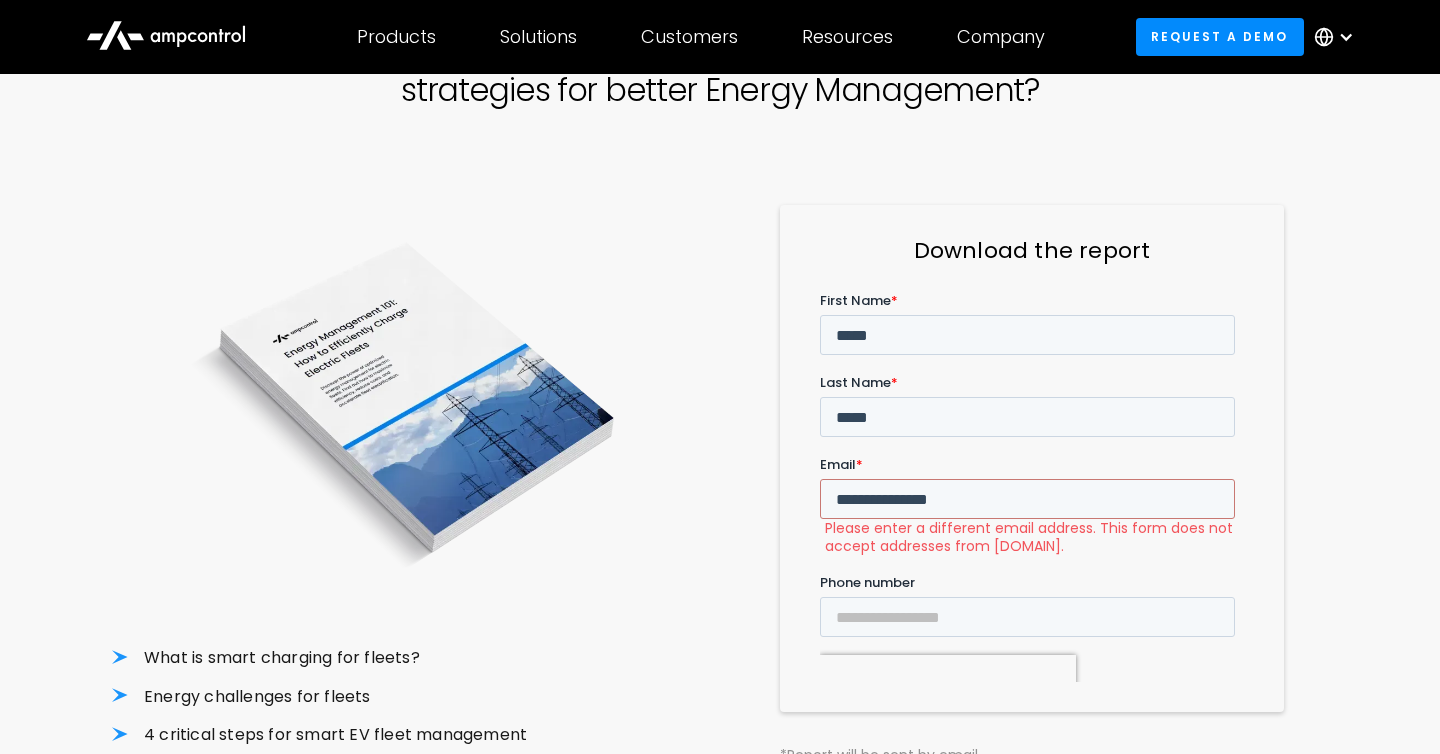 scroll, scrollTop: 174, scrollLeft: 0, axis: vertical 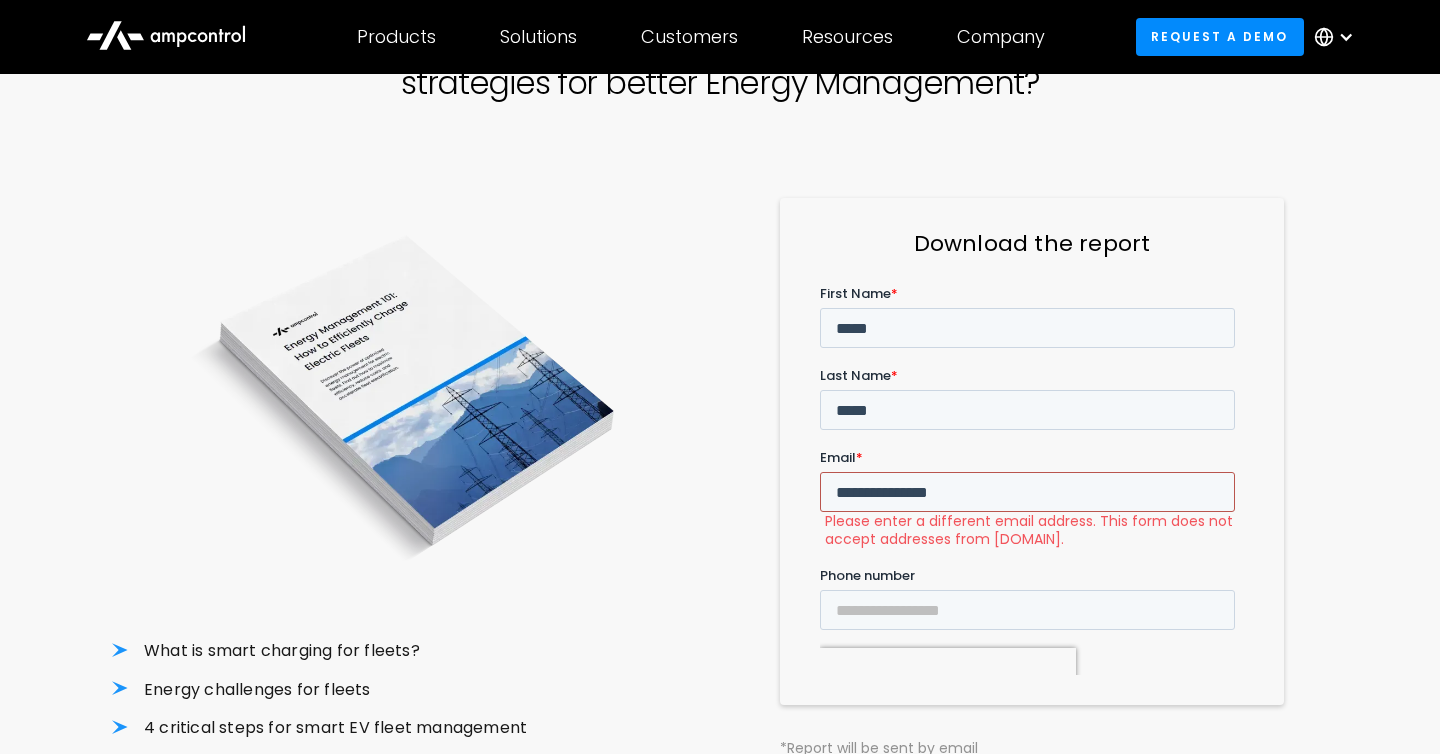 click on "**********" at bounding box center (1027, 492) 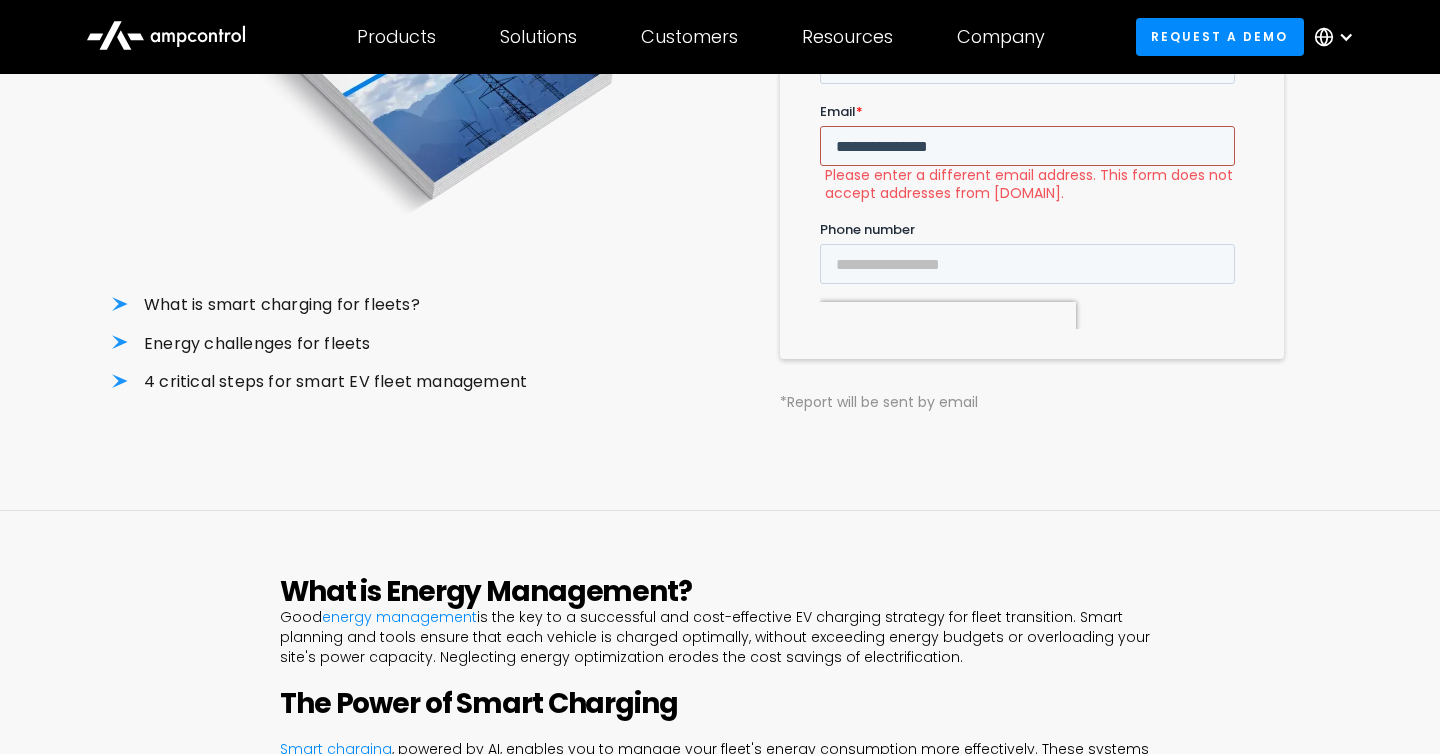 scroll, scrollTop: 0, scrollLeft: 0, axis: both 